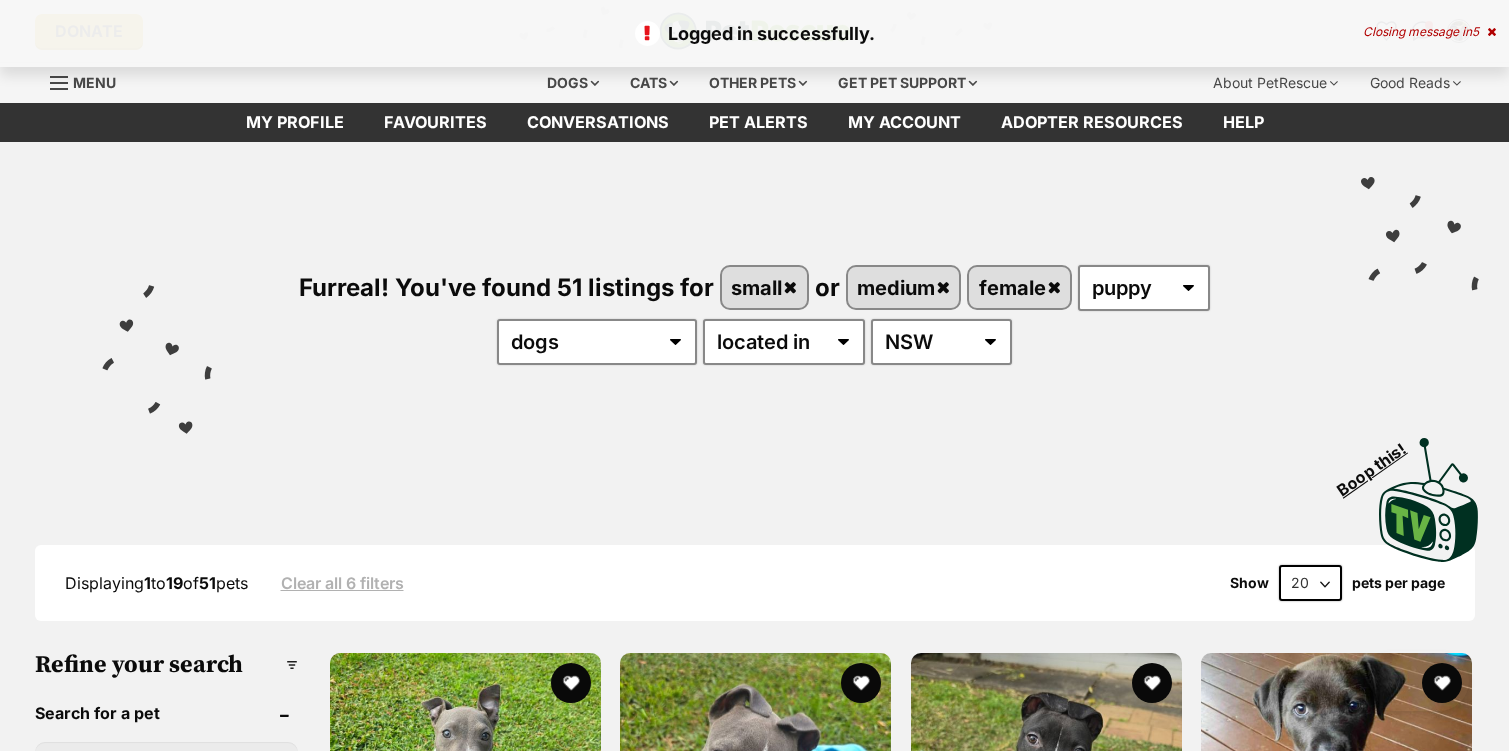 scroll, scrollTop: 0, scrollLeft: 0, axis: both 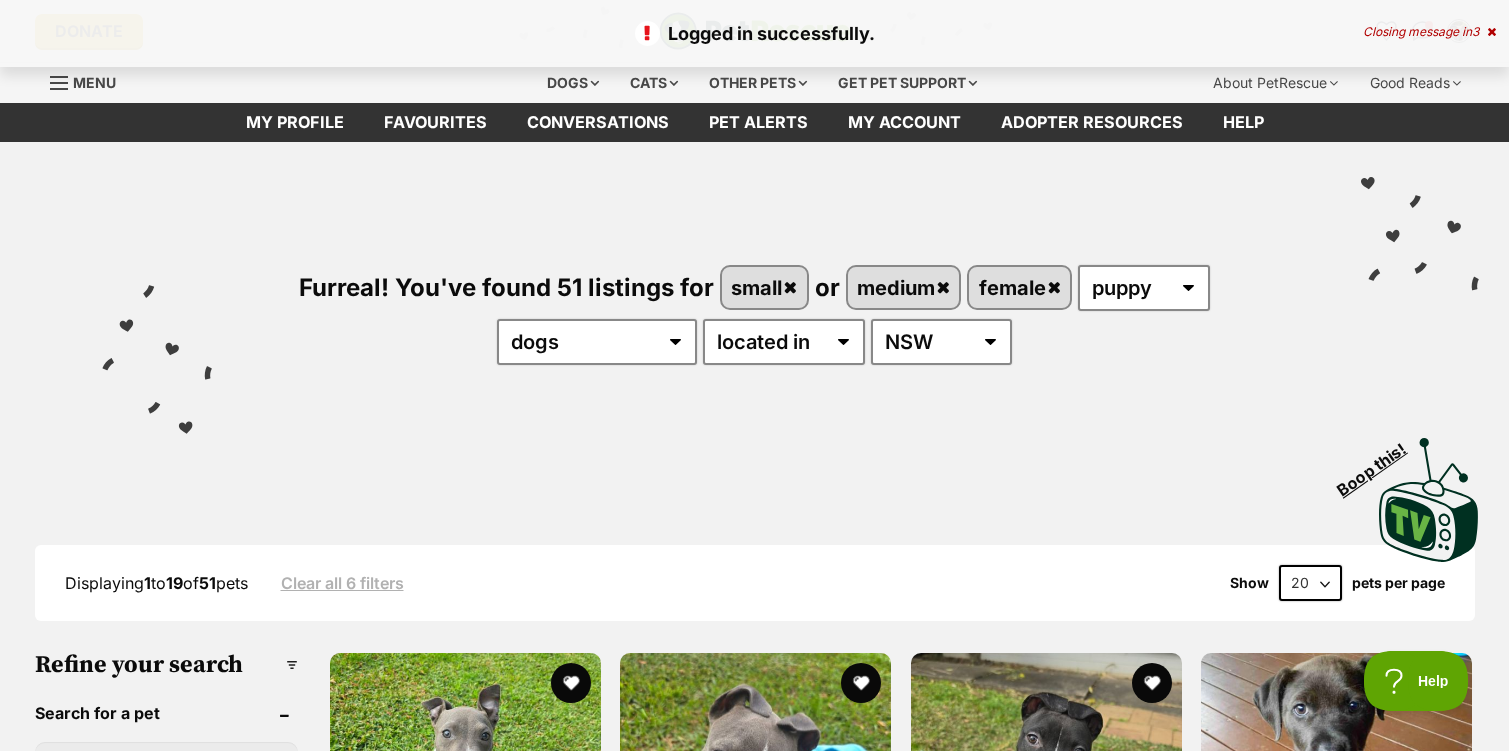 click on "3" at bounding box center [1475, 31] 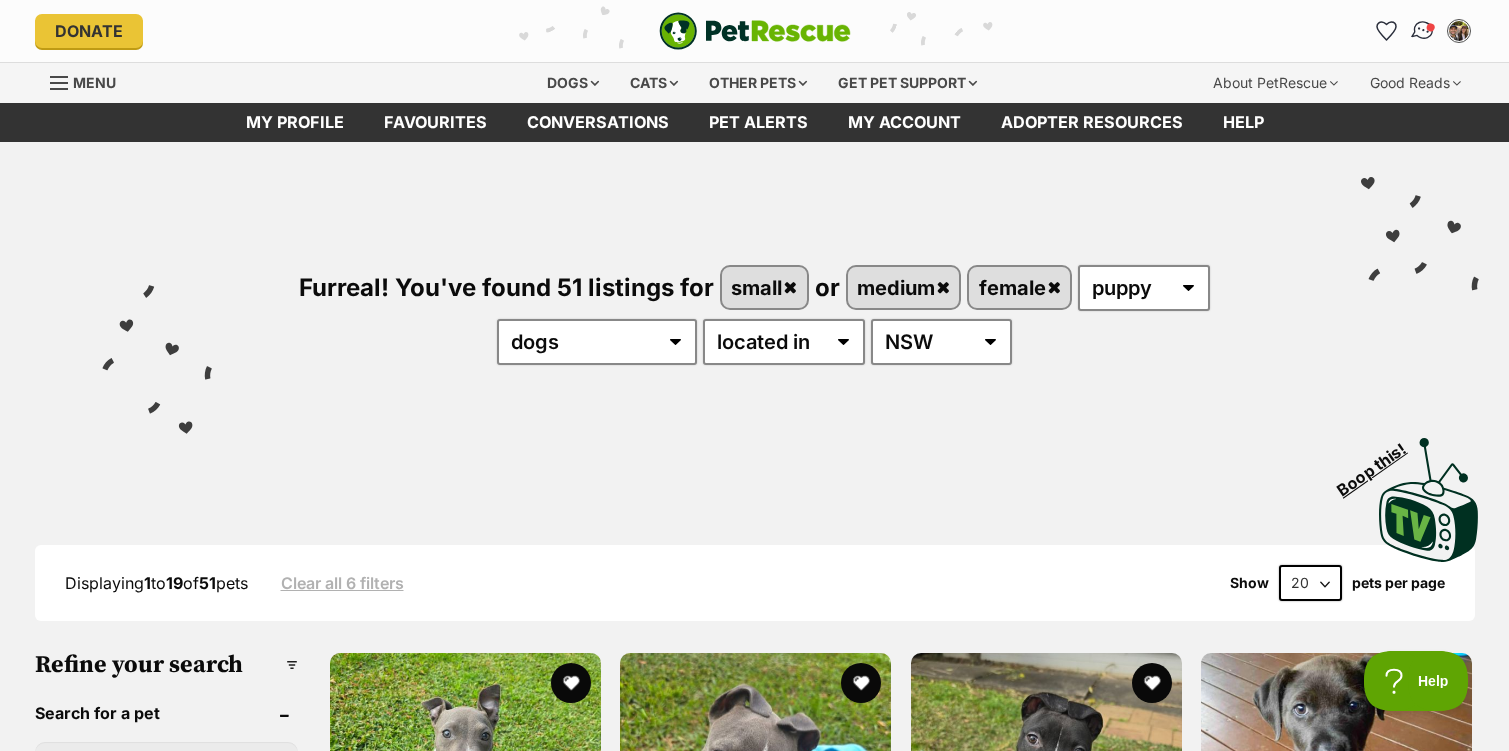 scroll, scrollTop: 0, scrollLeft: 0, axis: both 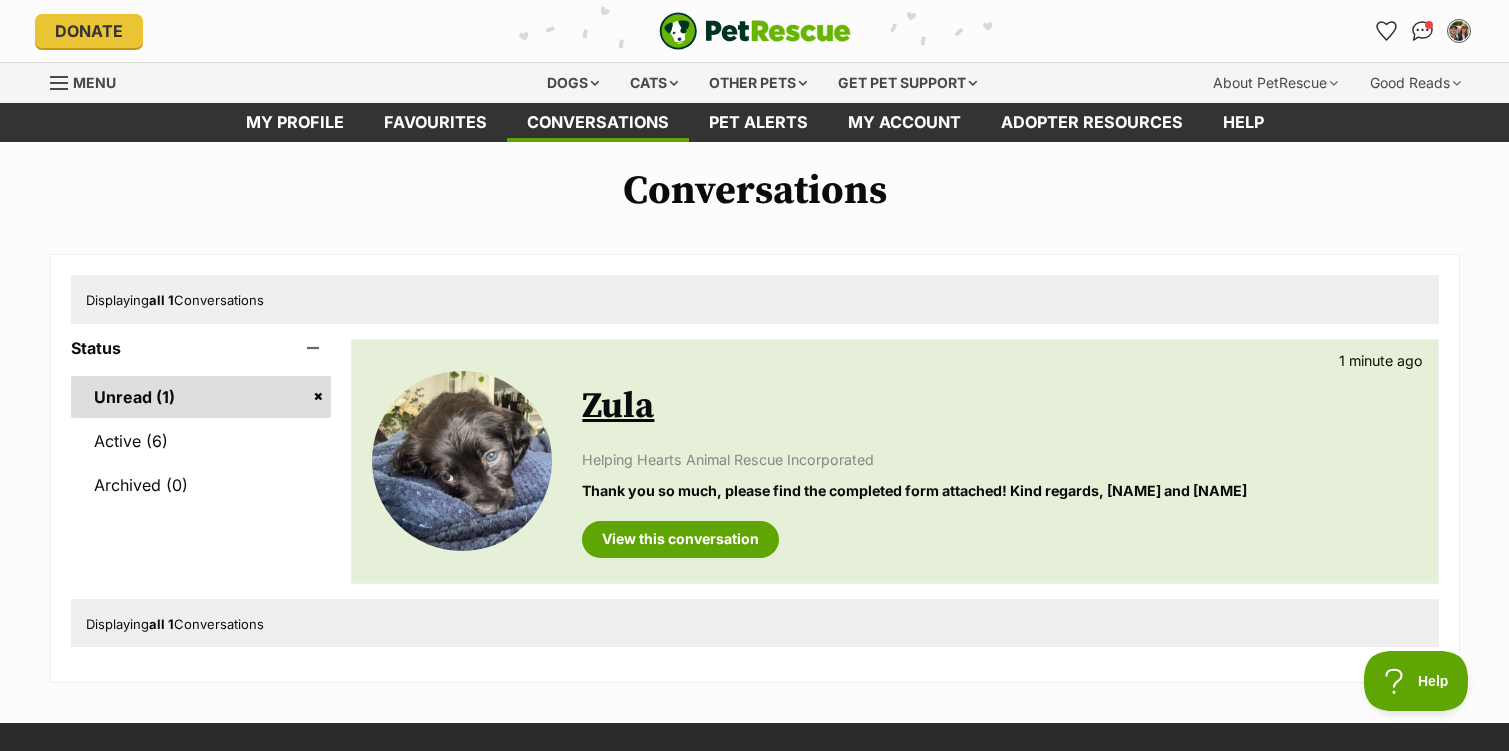 click on "Zula" at bounding box center [618, 406] 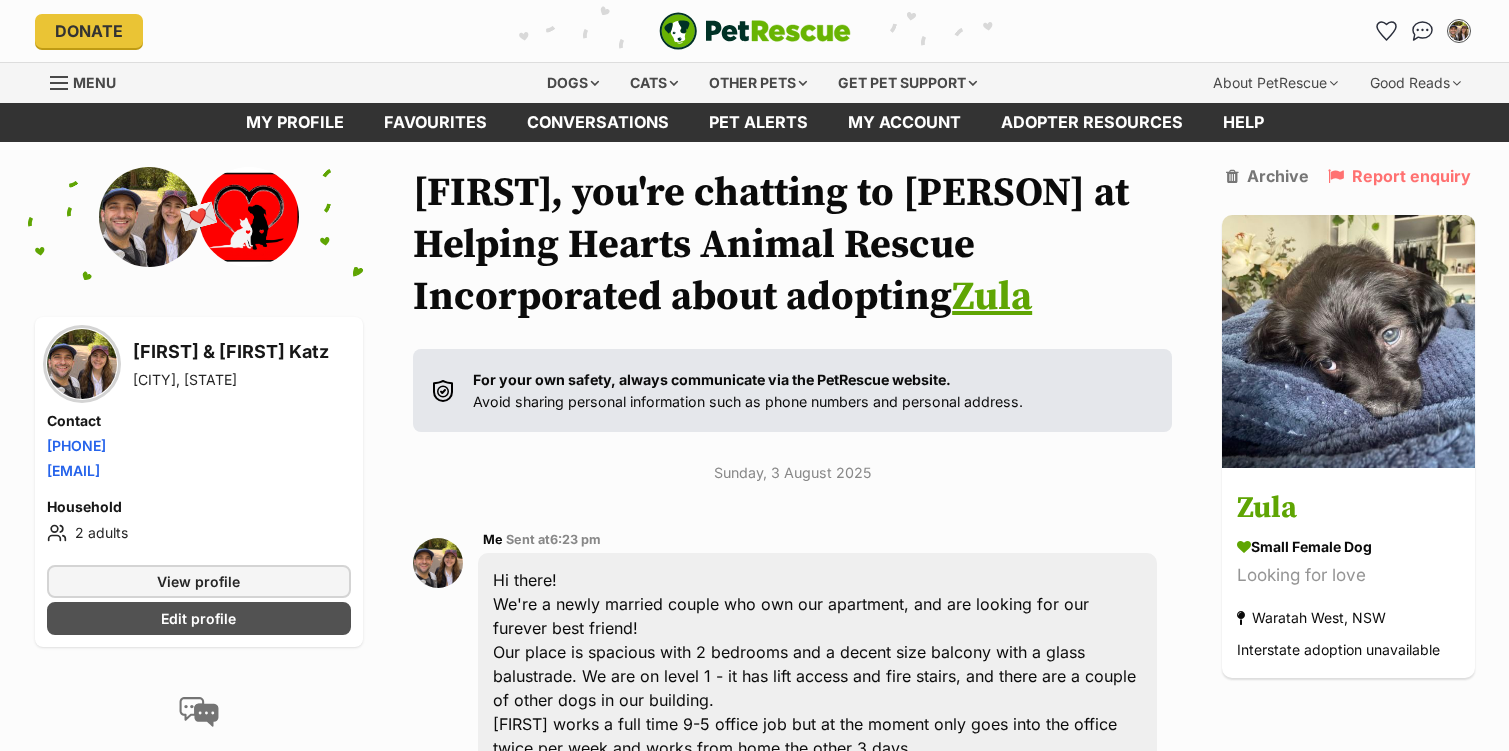 scroll, scrollTop: 0, scrollLeft: 0, axis: both 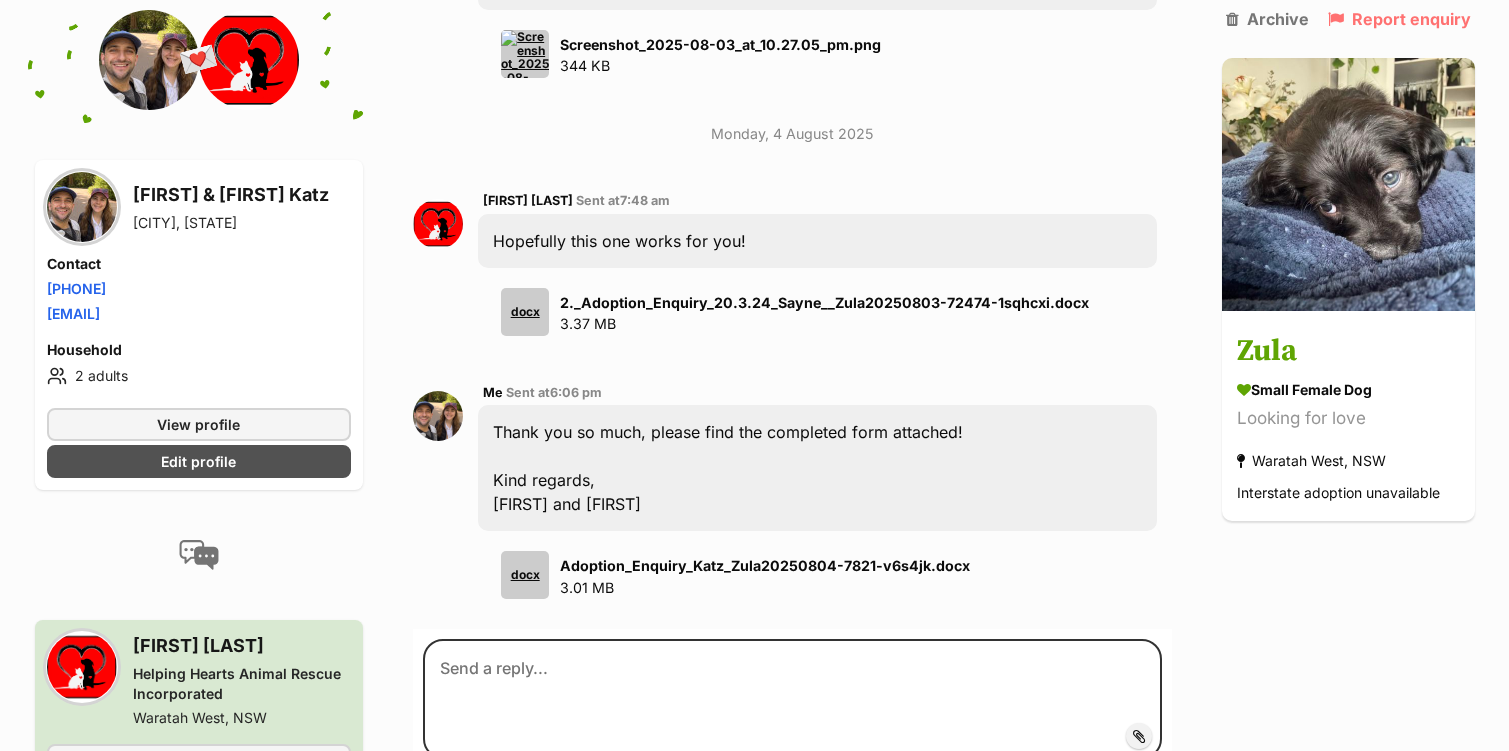 click on "docx" at bounding box center [525, 575] 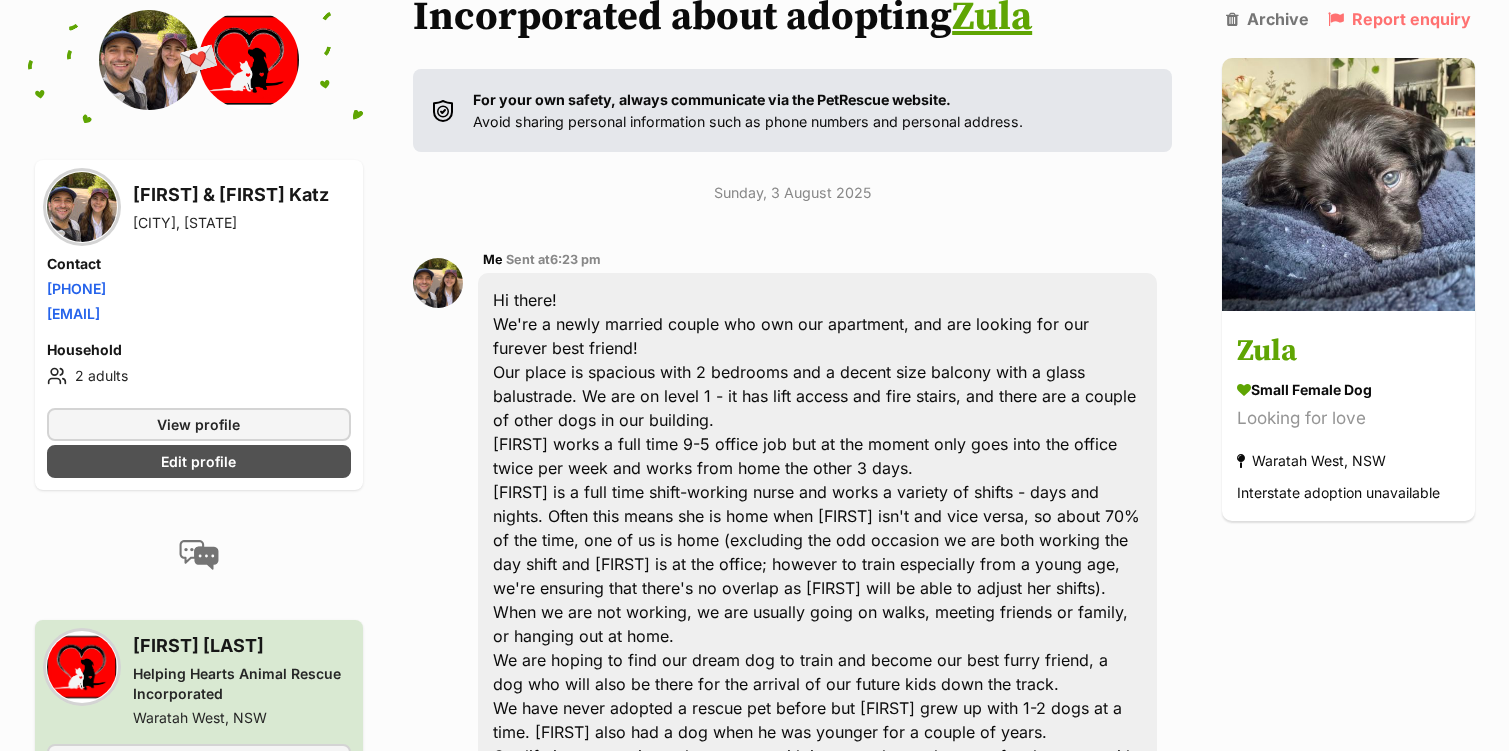 scroll, scrollTop: 0, scrollLeft: 0, axis: both 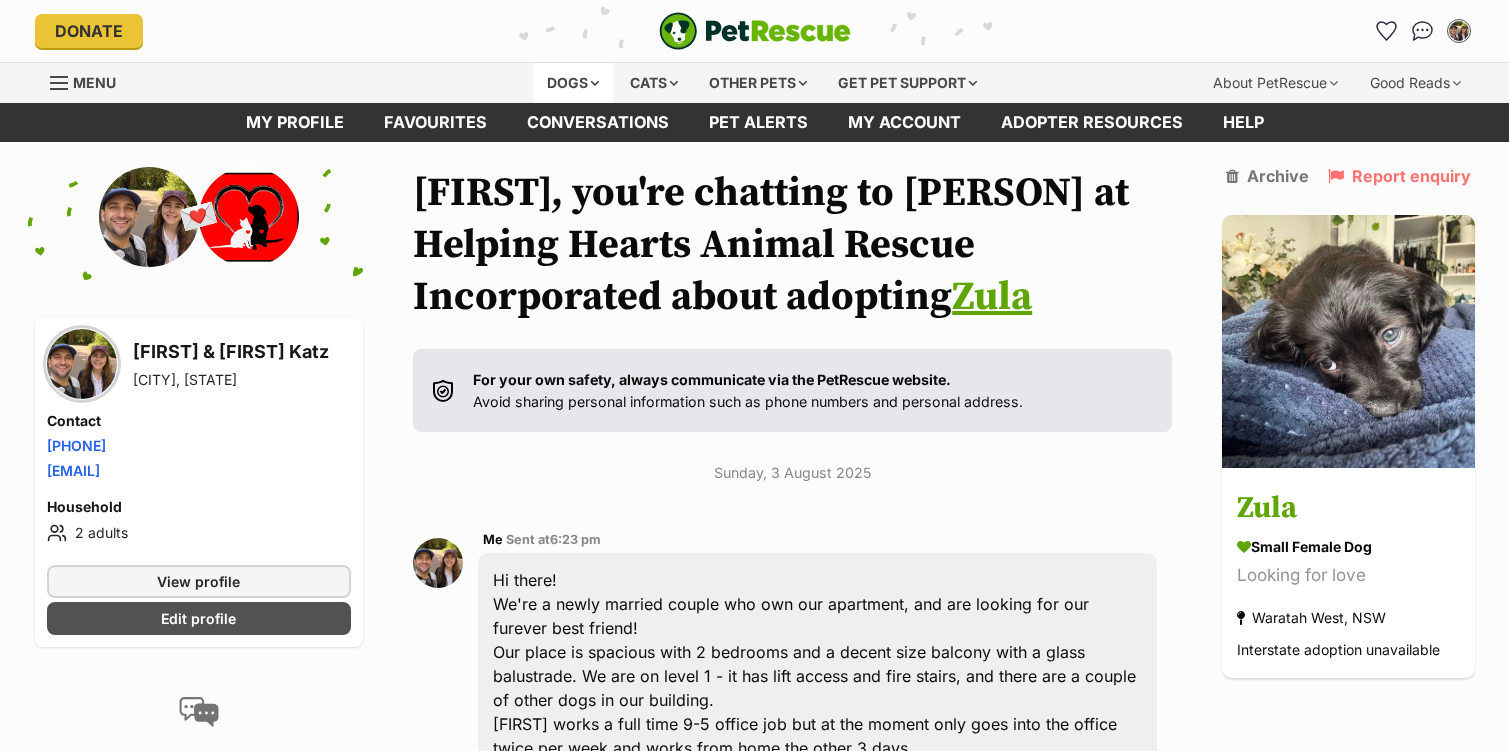 click on "Dogs" at bounding box center [573, 83] 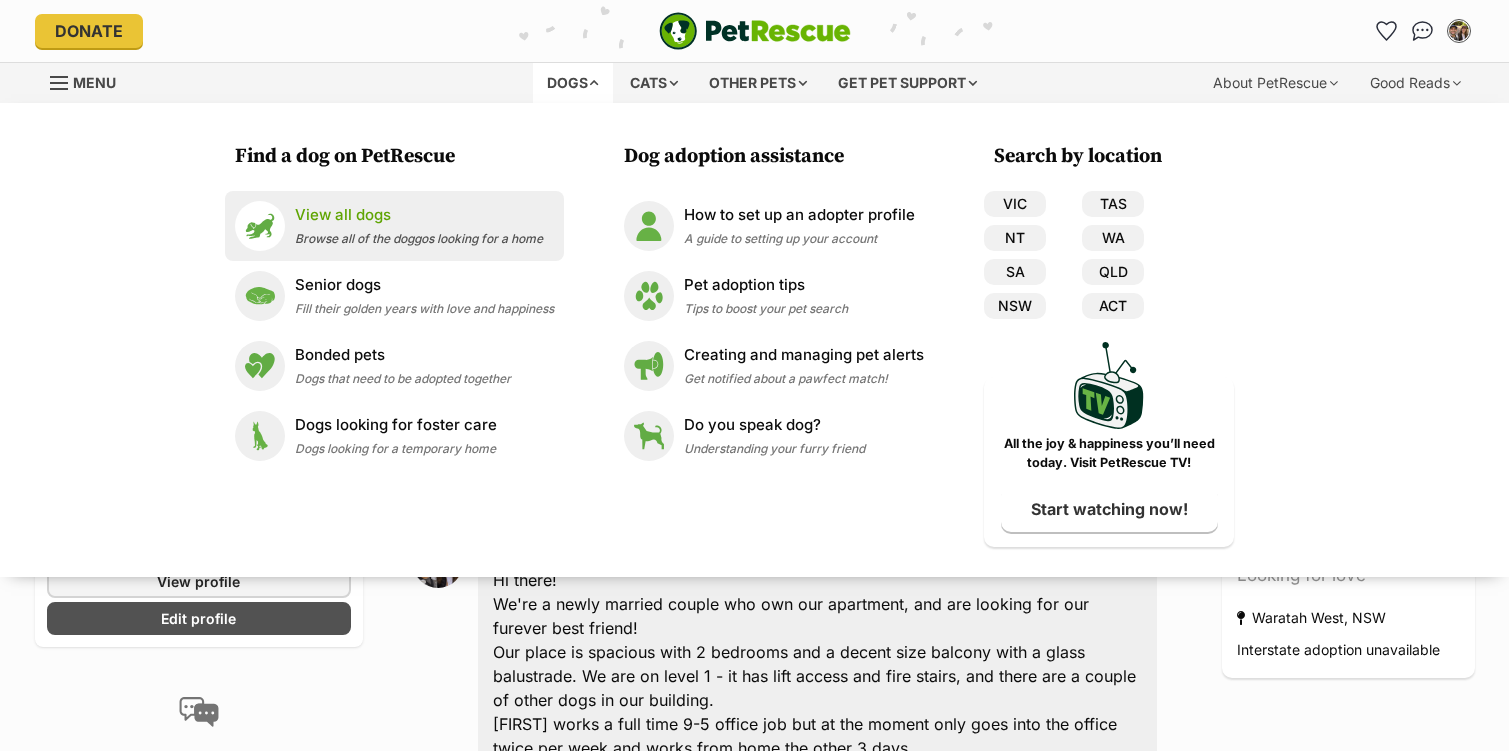 click on "View all dogs
Browse all of the doggos looking for a home" at bounding box center [419, 225] 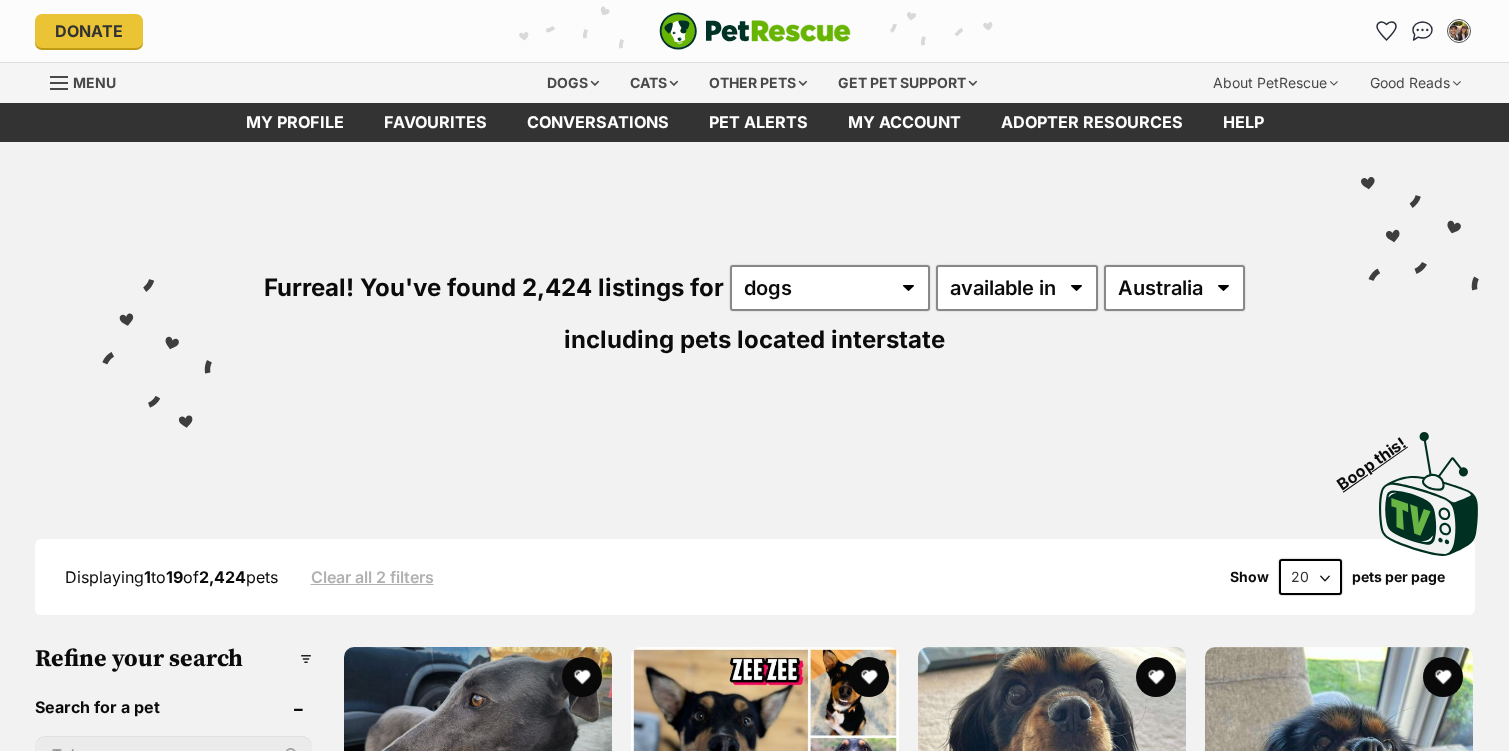 scroll, scrollTop: 0, scrollLeft: 0, axis: both 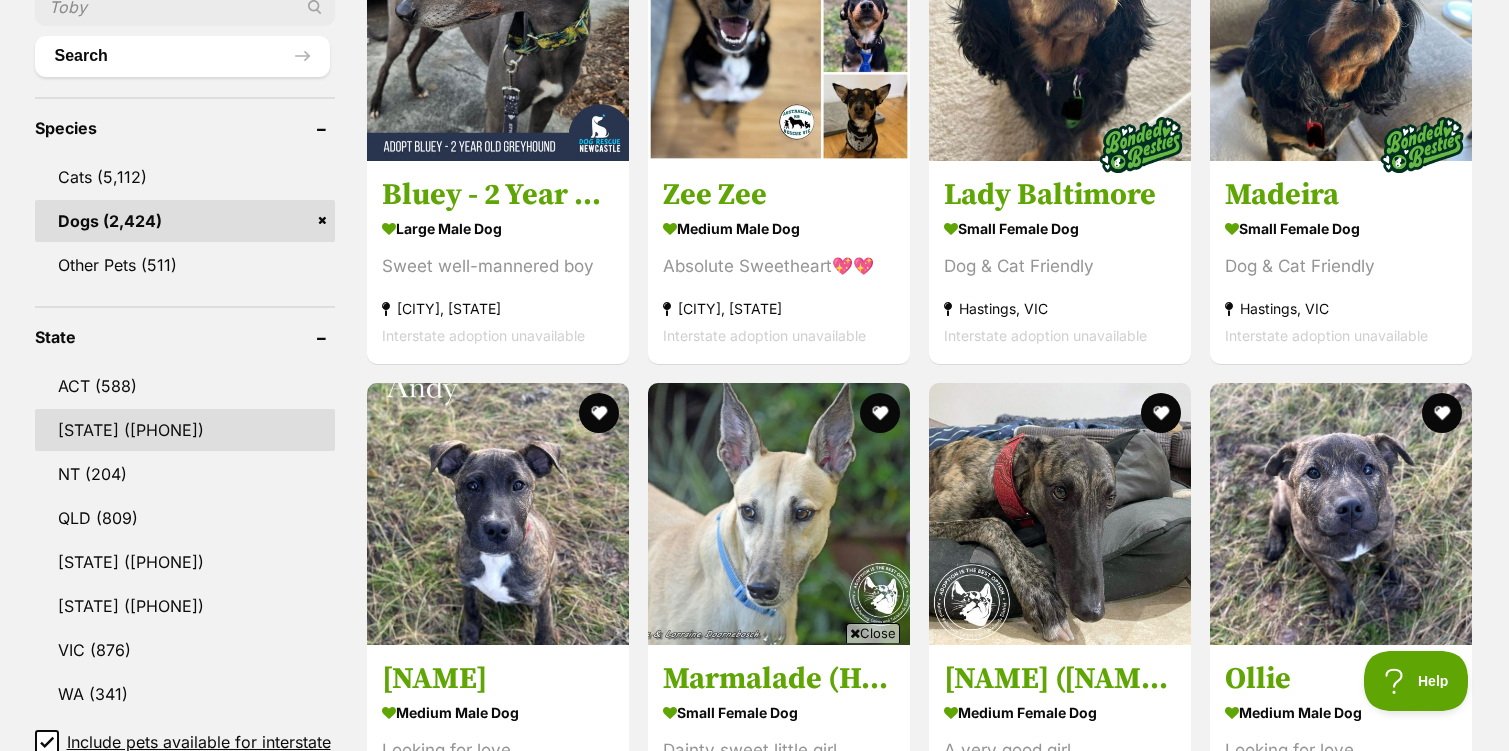 click on "[STATE] ([PHONE])" at bounding box center (185, 430) 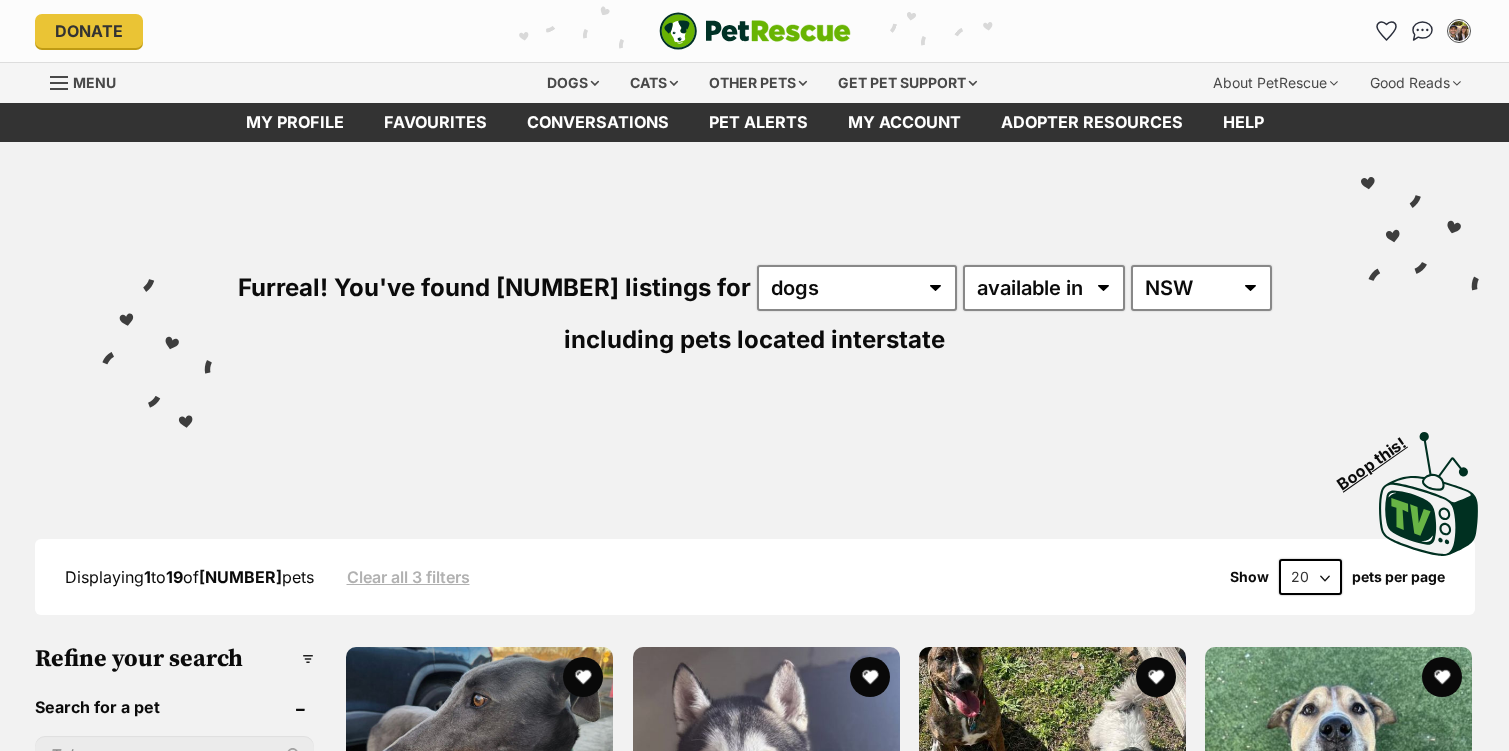 scroll, scrollTop: 0, scrollLeft: 0, axis: both 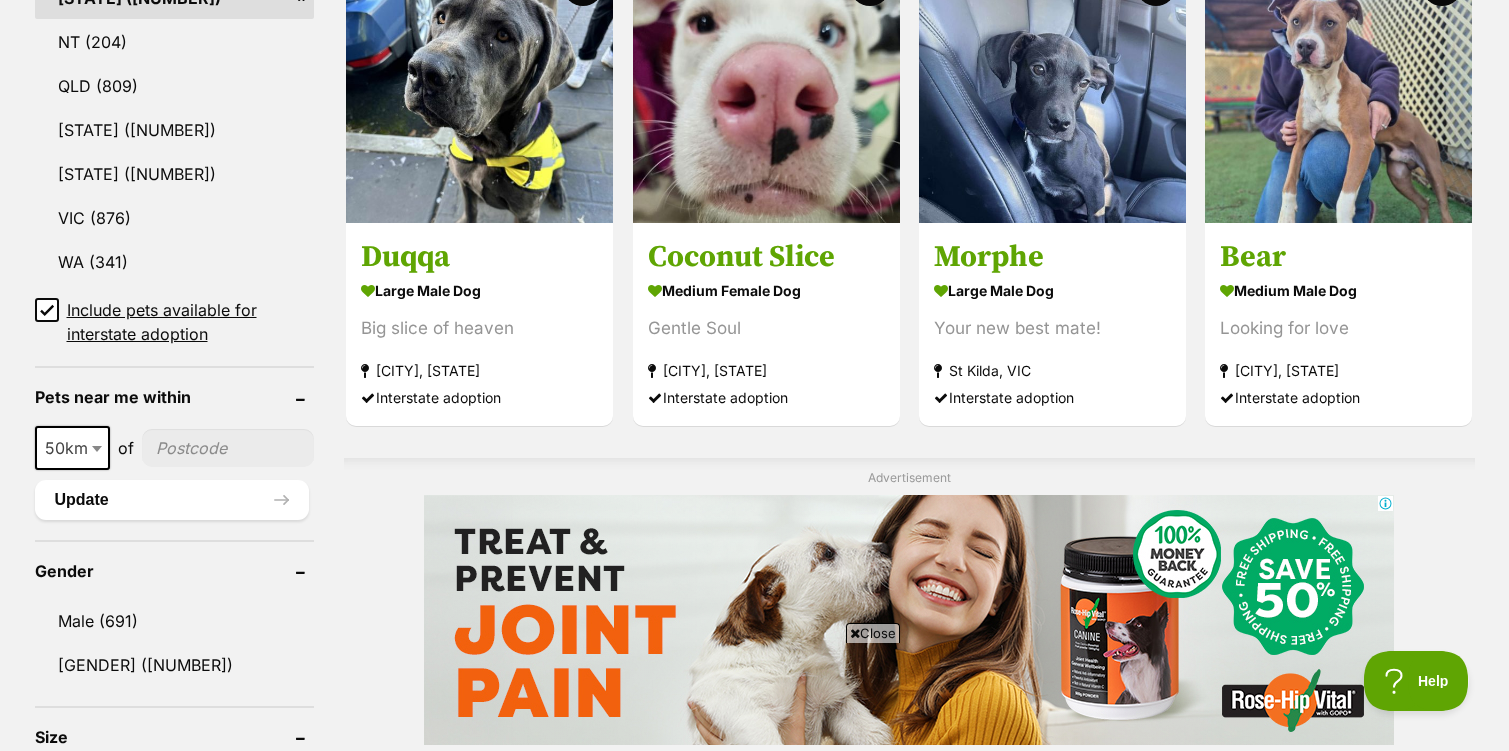 click 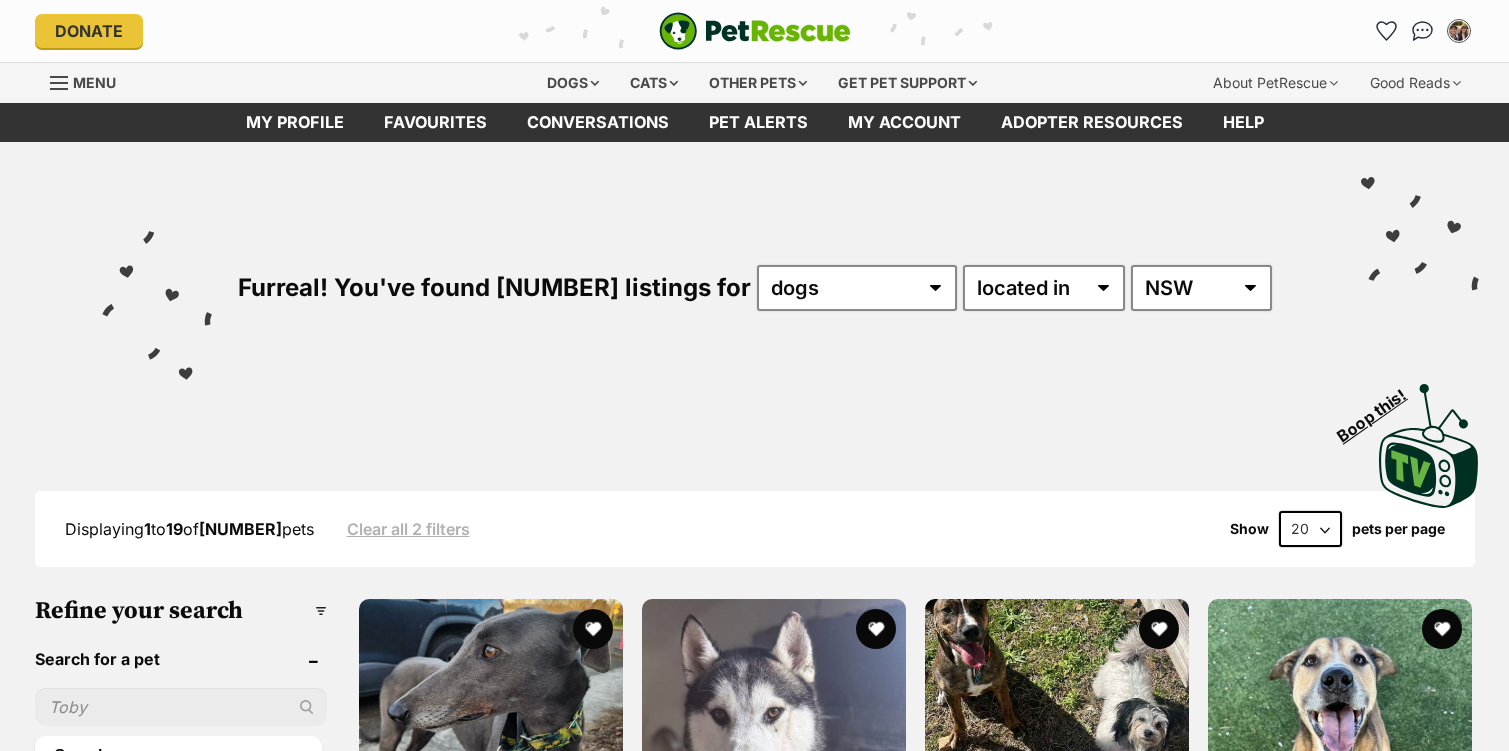 scroll, scrollTop: 0, scrollLeft: 0, axis: both 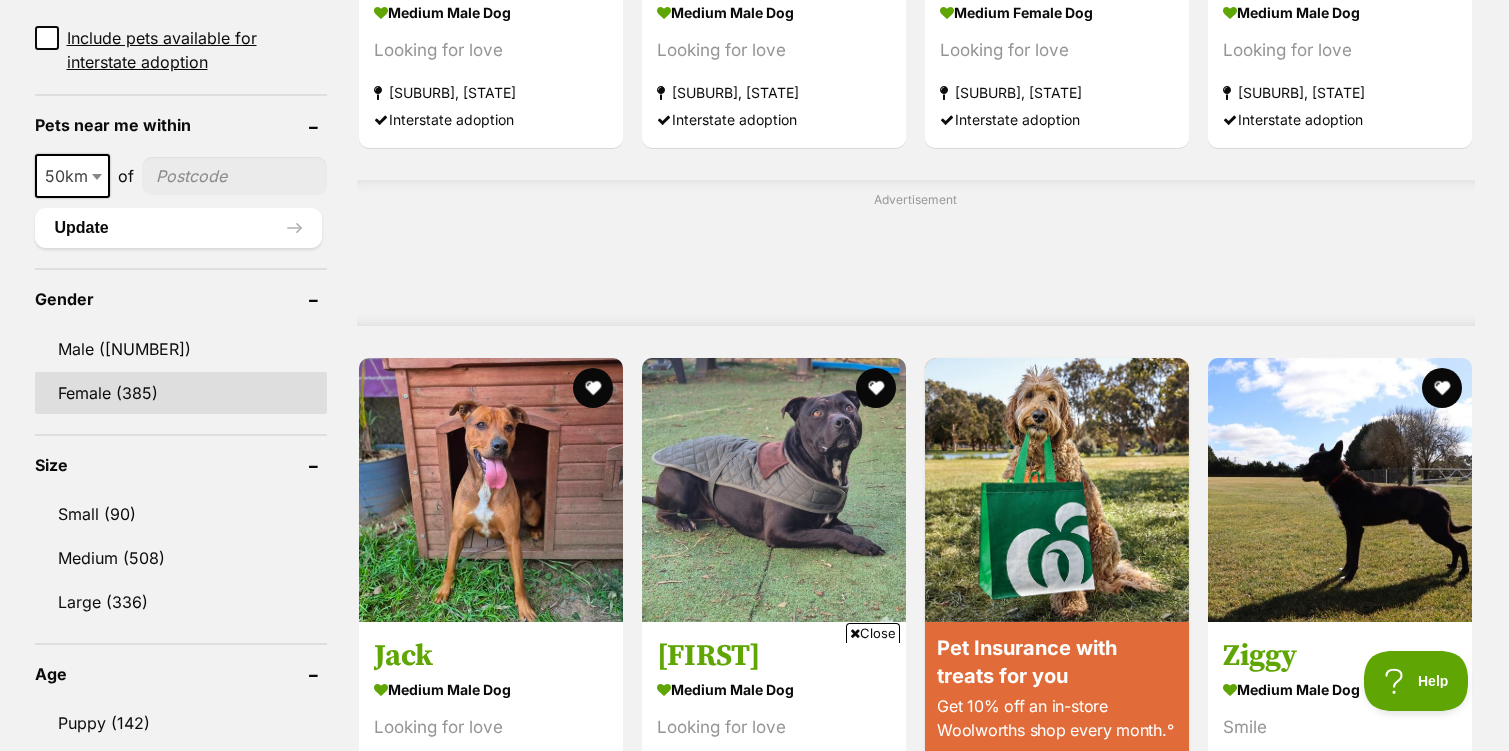 click on "Female (385)" at bounding box center [181, 393] 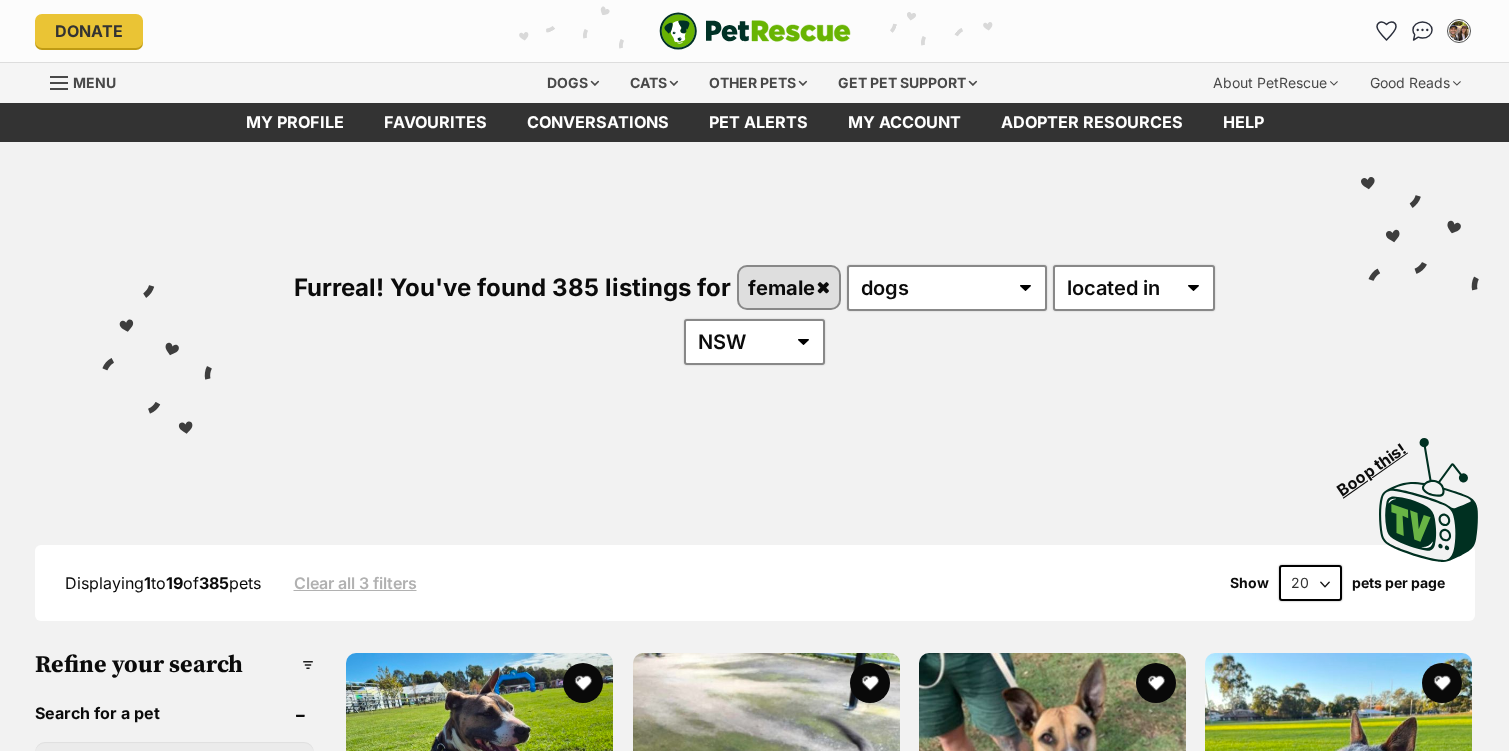 scroll, scrollTop: 0, scrollLeft: 0, axis: both 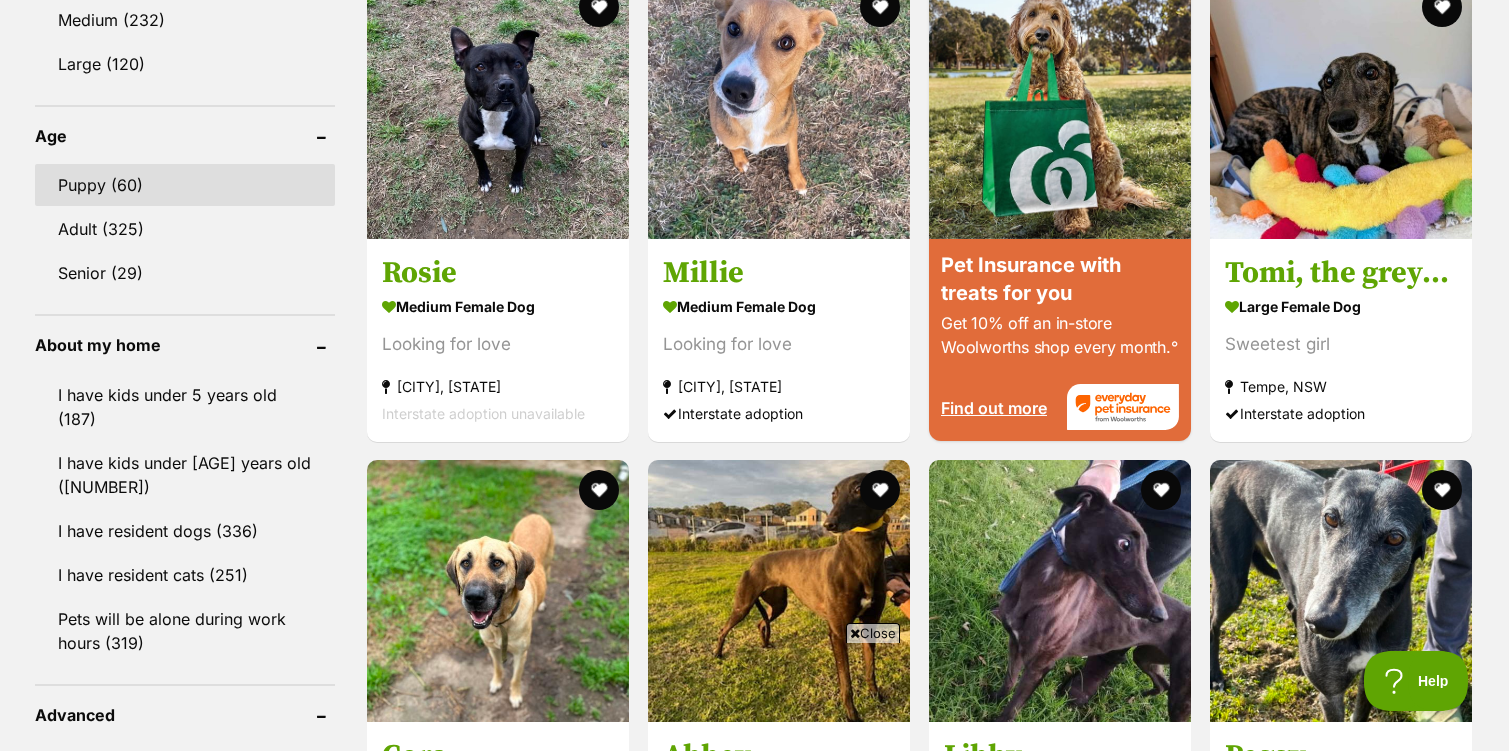 click on "Puppy (60)" at bounding box center [185, 185] 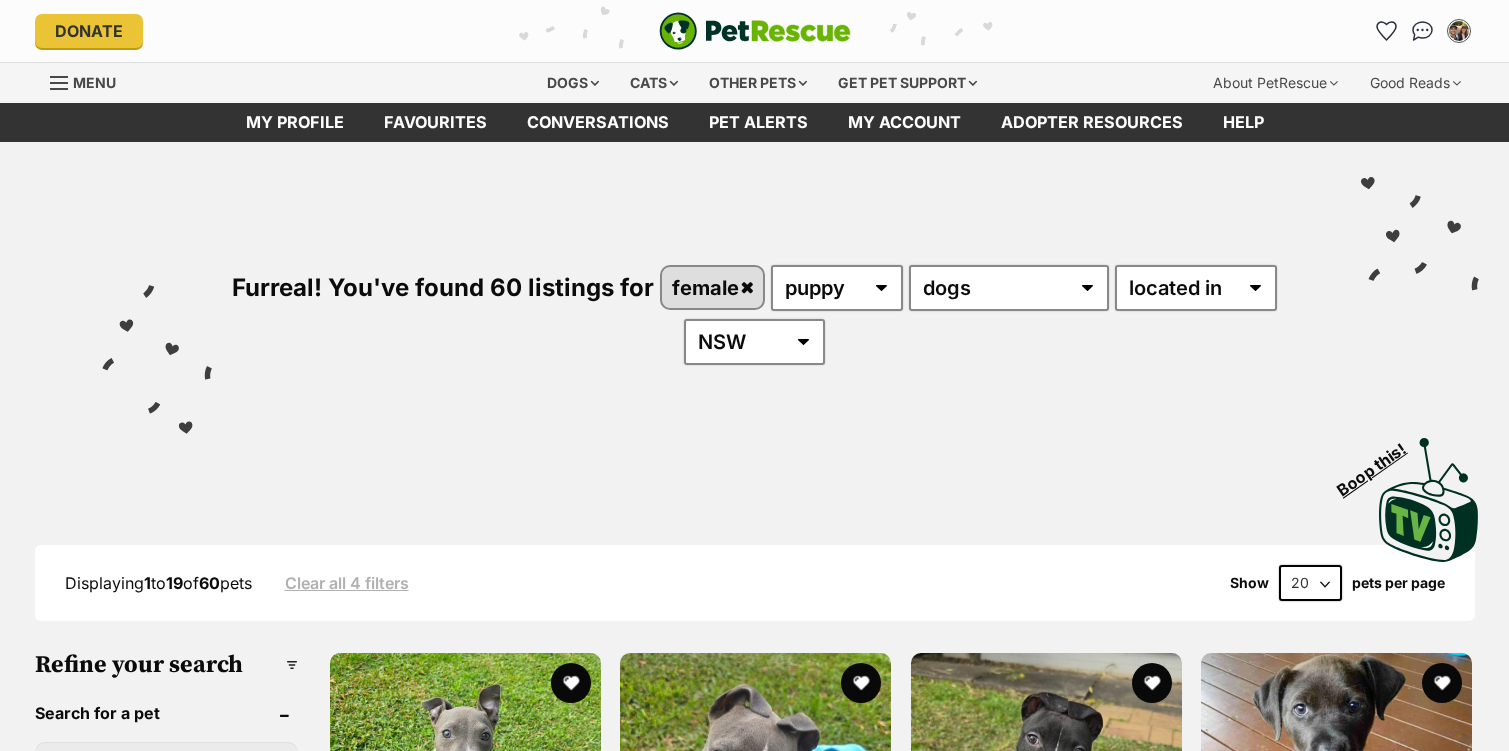 scroll, scrollTop: 0, scrollLeft: 0, axis: both 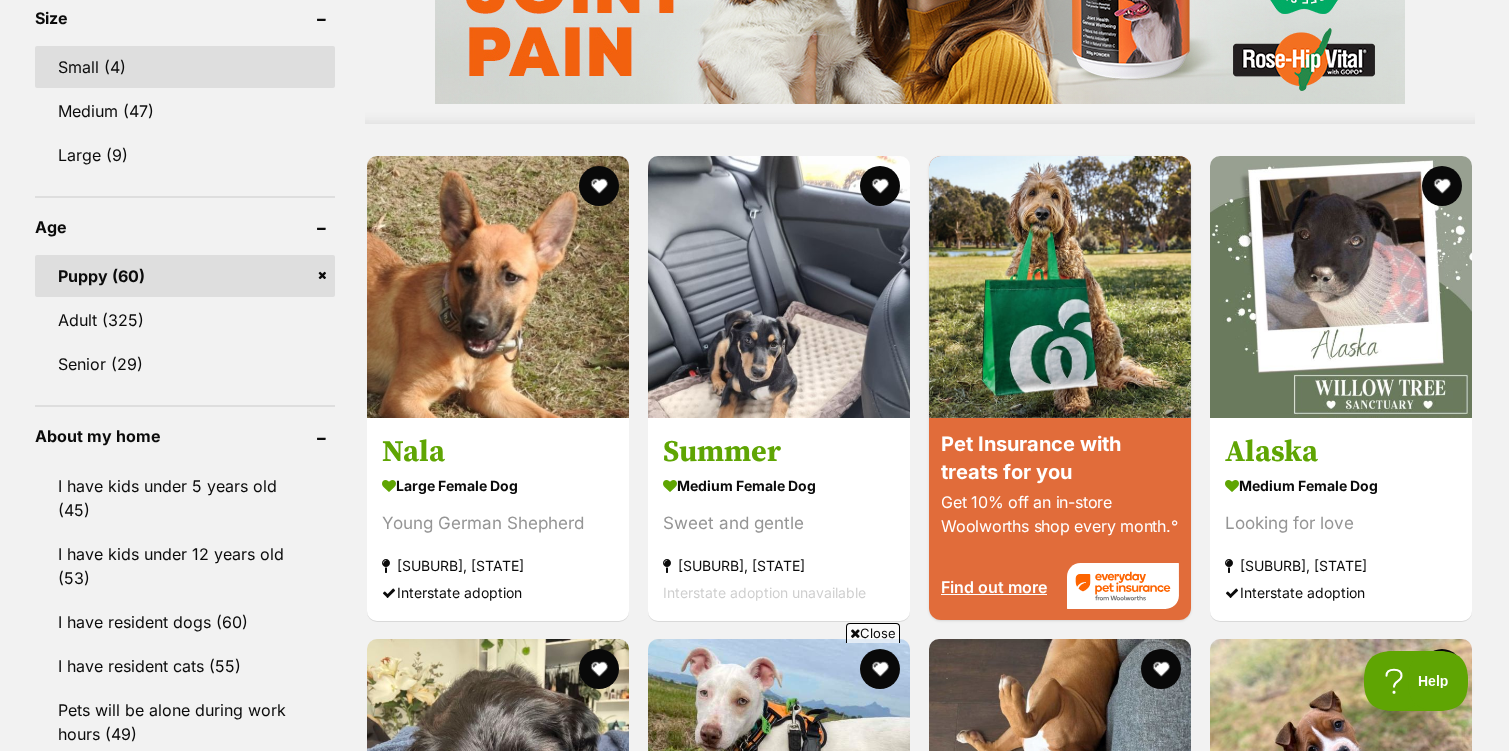 click on "Small (4)" at bounding box center (185, 67) 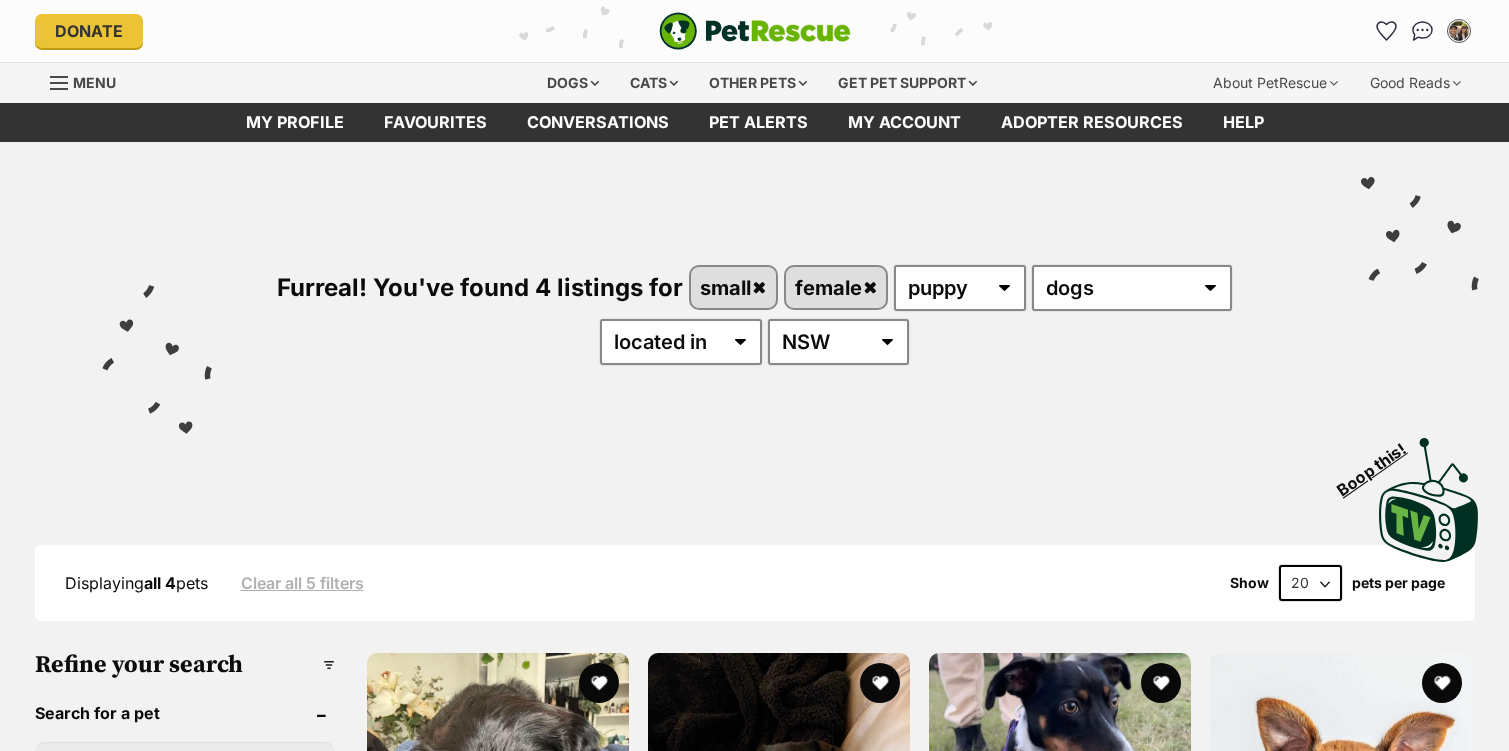 scroll, scrollTop: 0, scrollLeft: 0, axis: both 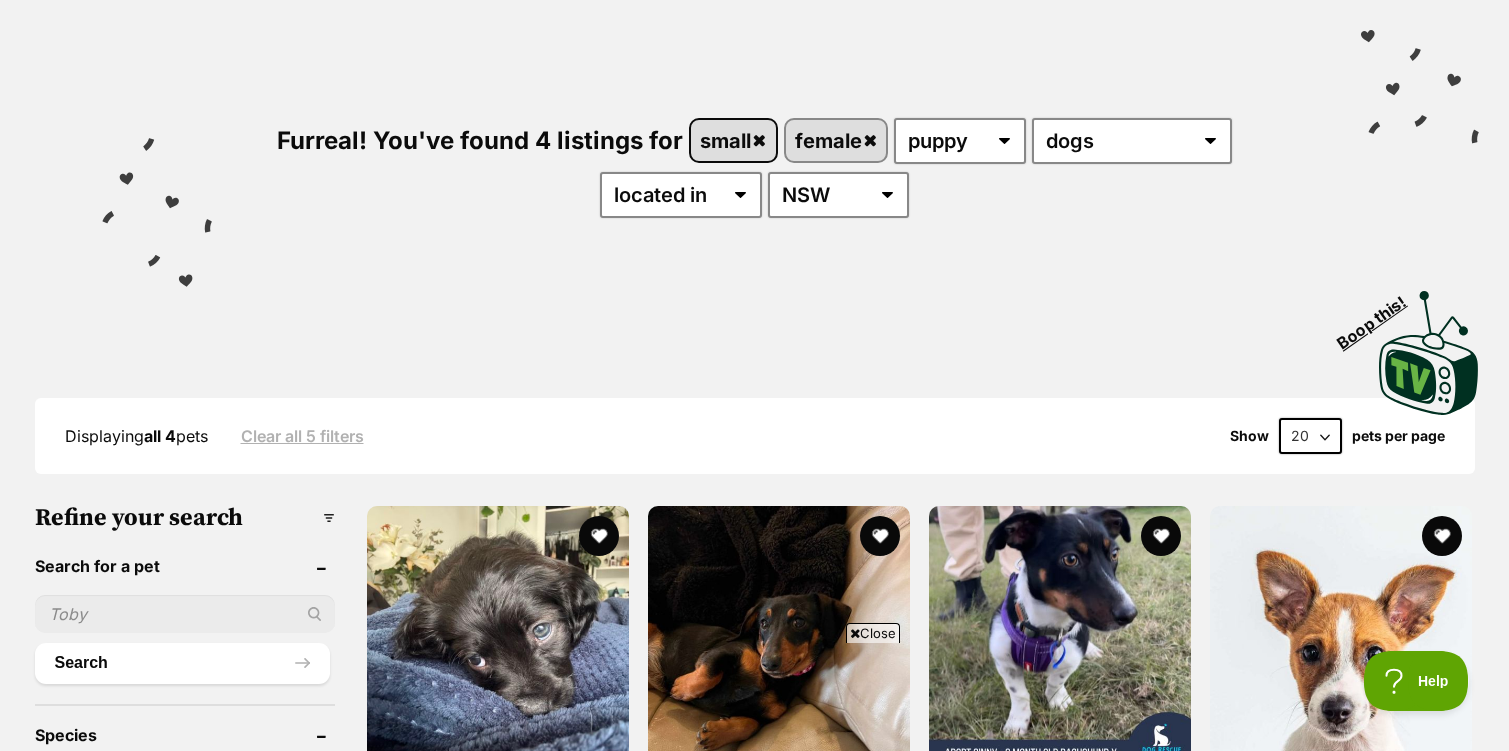 click on "small" at bounding box center (733, 140) 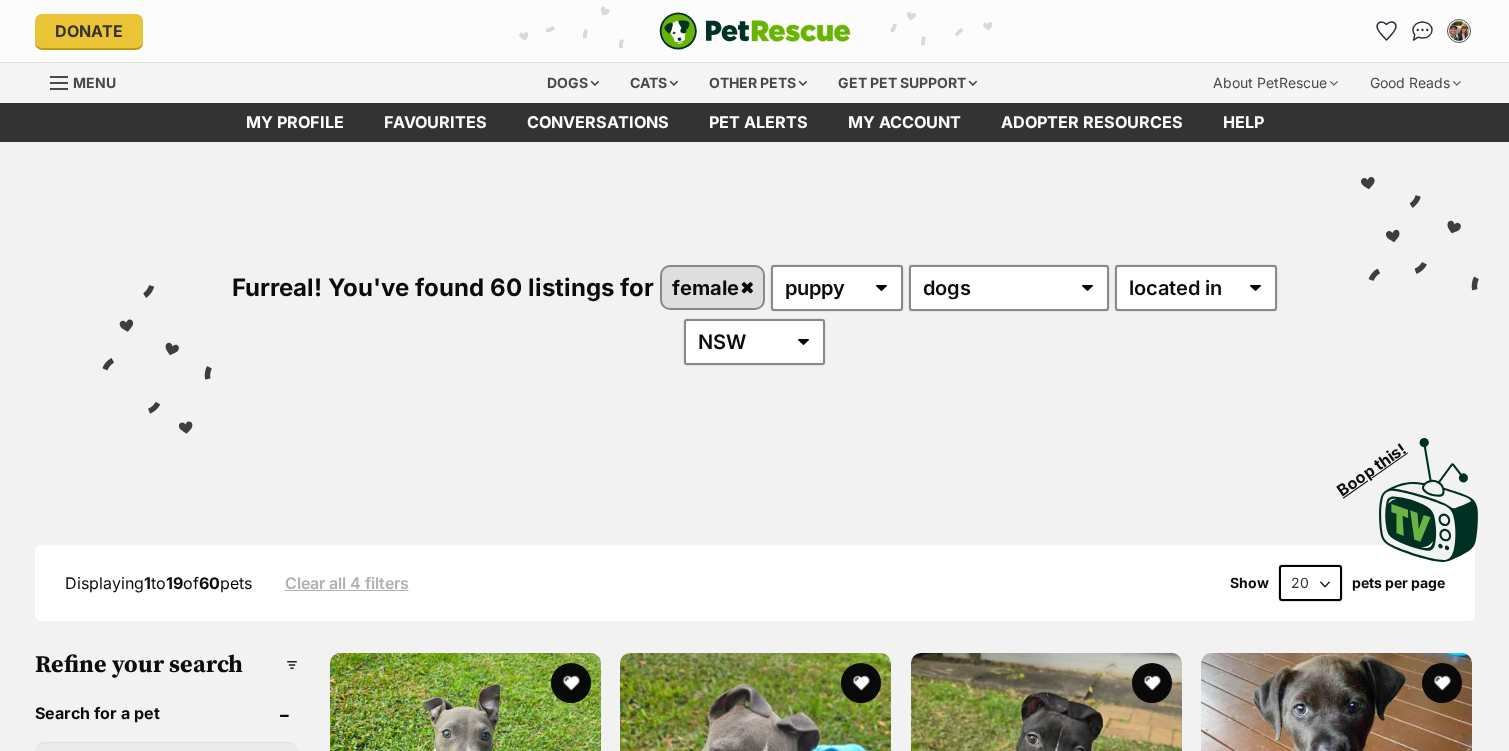 scroll, scrollTop: 0, scrollLeft: 0, axis: both 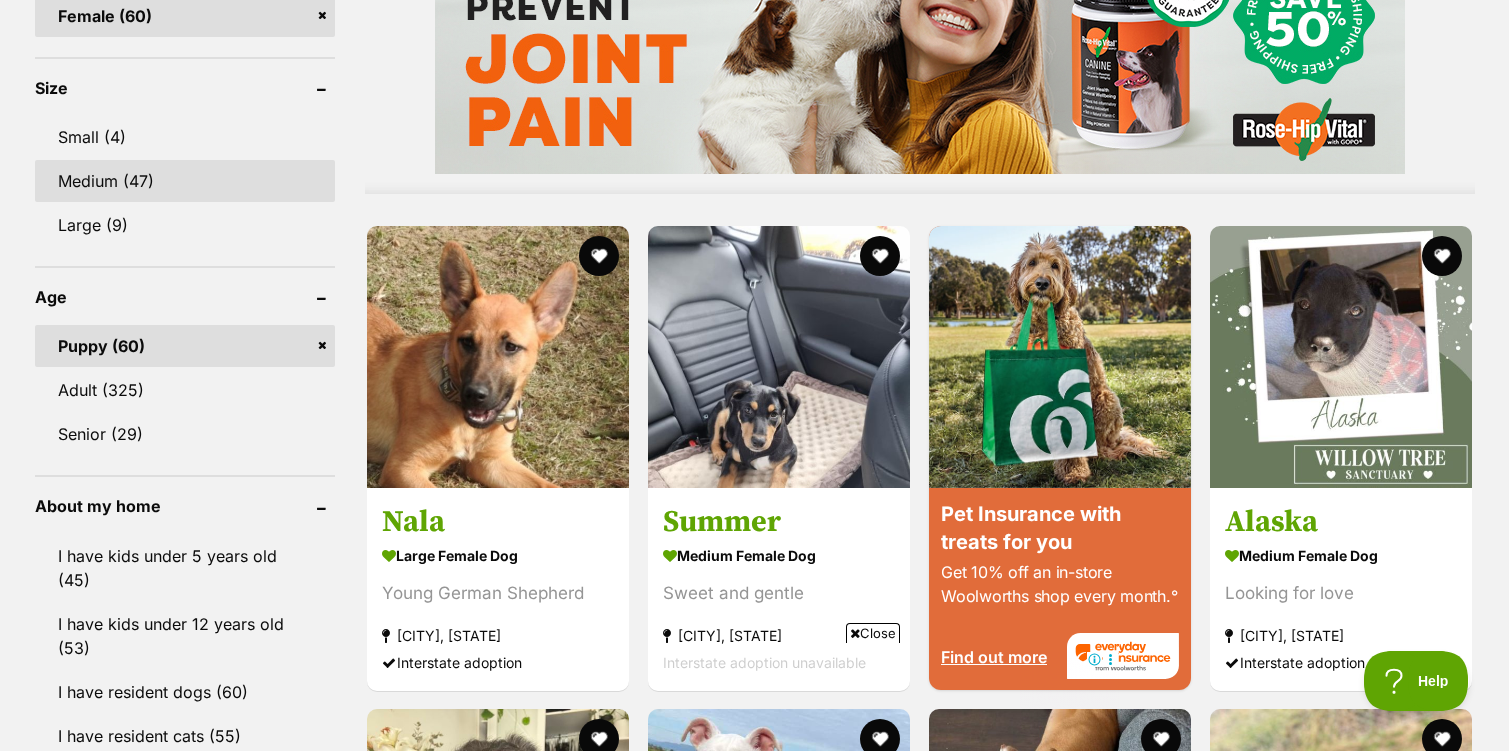 click on "Medium (47)" at bounding box center (185, 181) 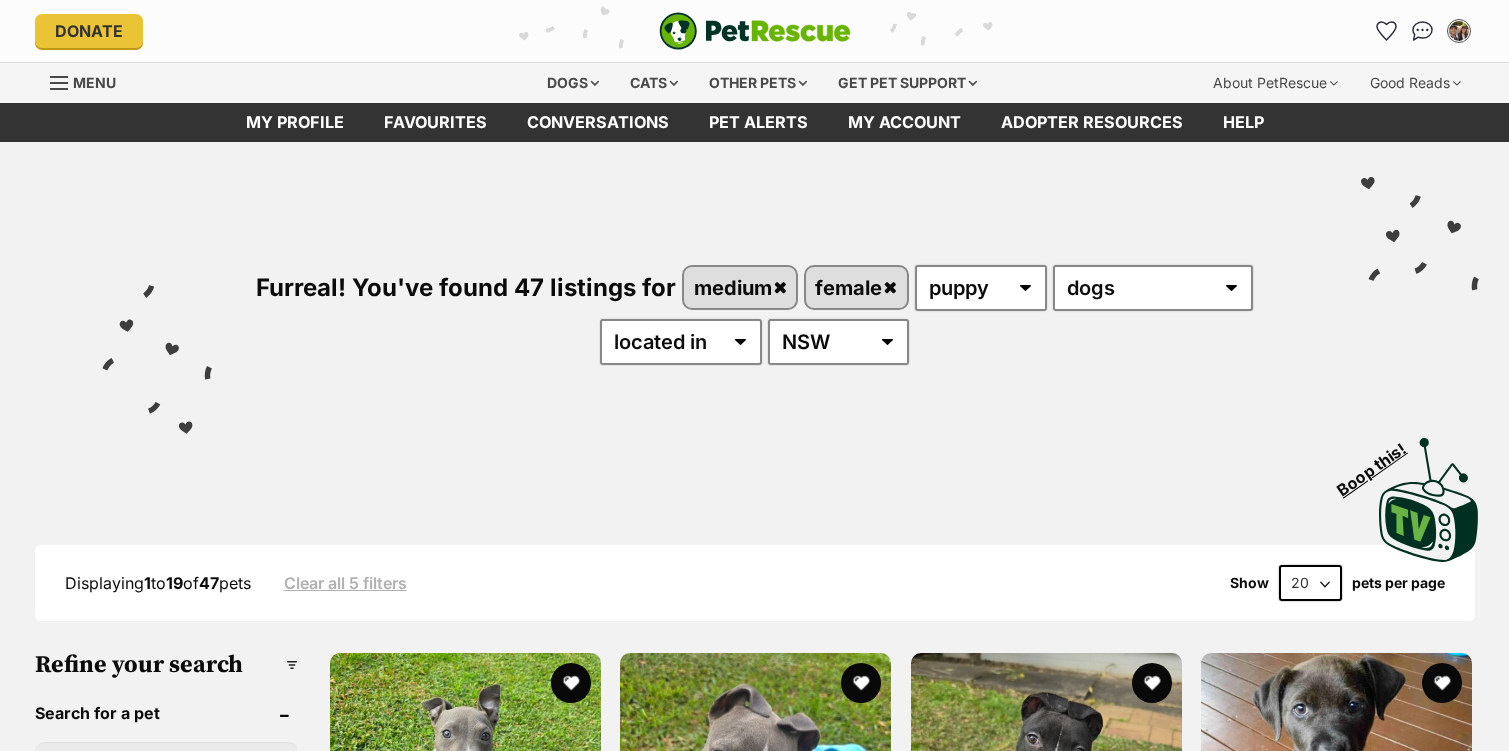 scroll, scrollTop: 0, scrollLeft: 0, axis: both 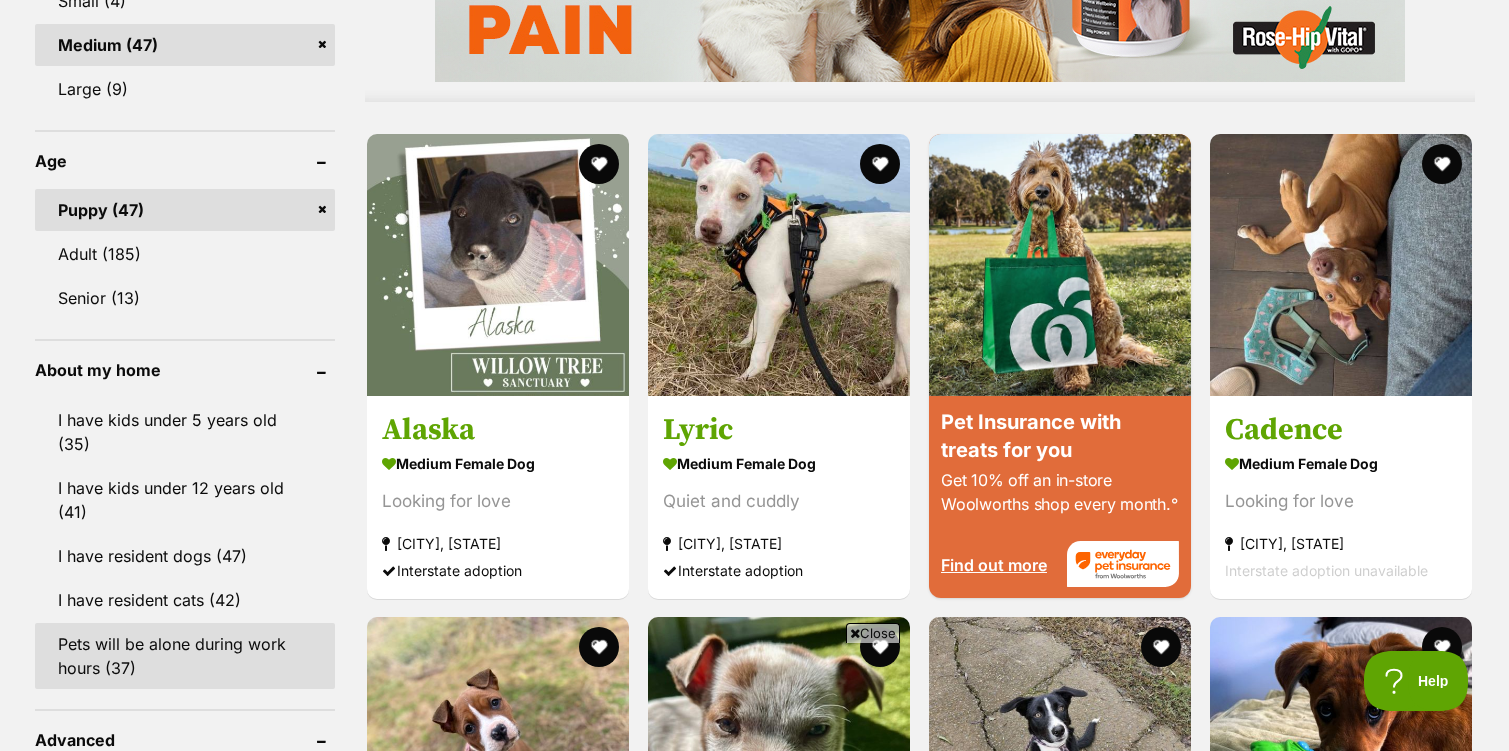click on "Pets will be alone during work hours (37)" at bounding box center [185, 656] 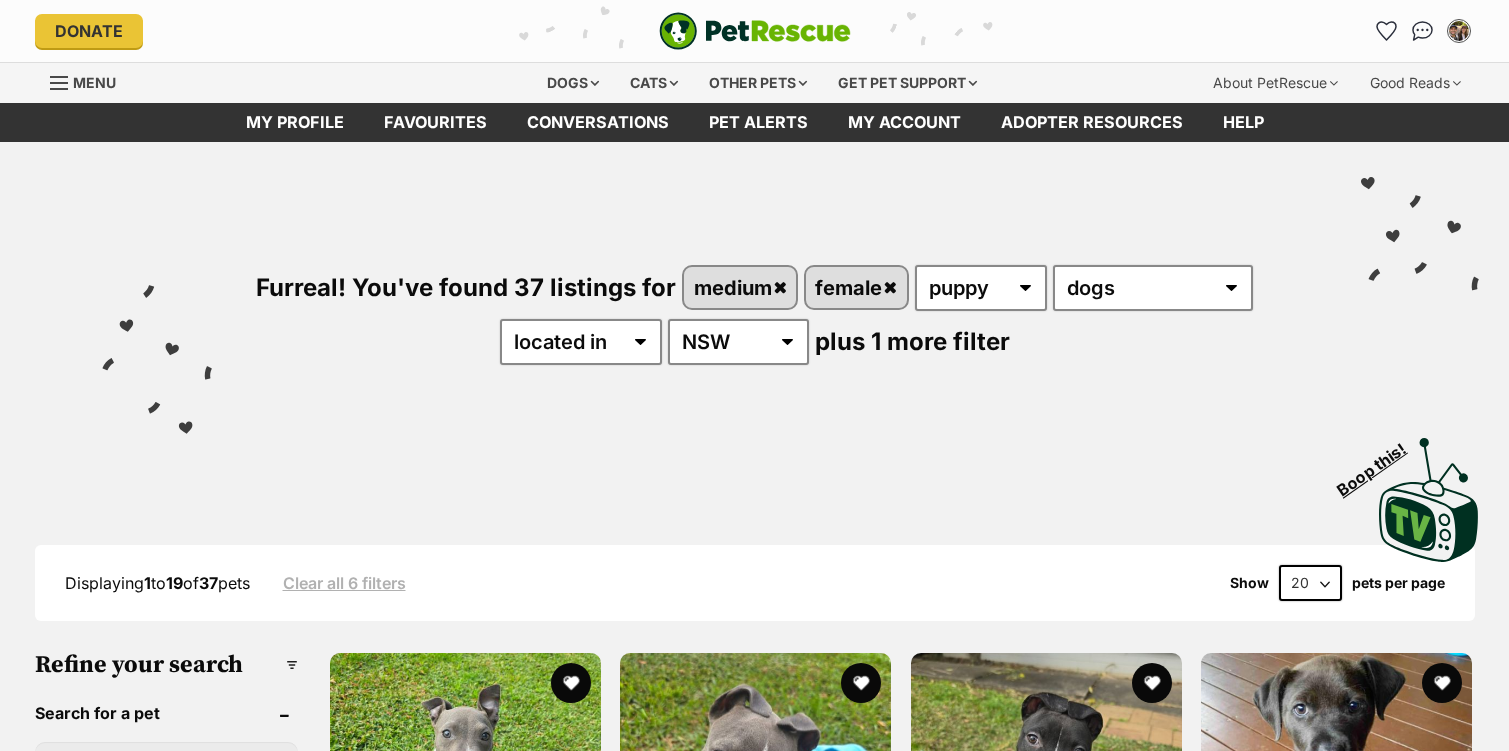 scroll, scrollTop: 0, scrollLeft: 0, axis: both 